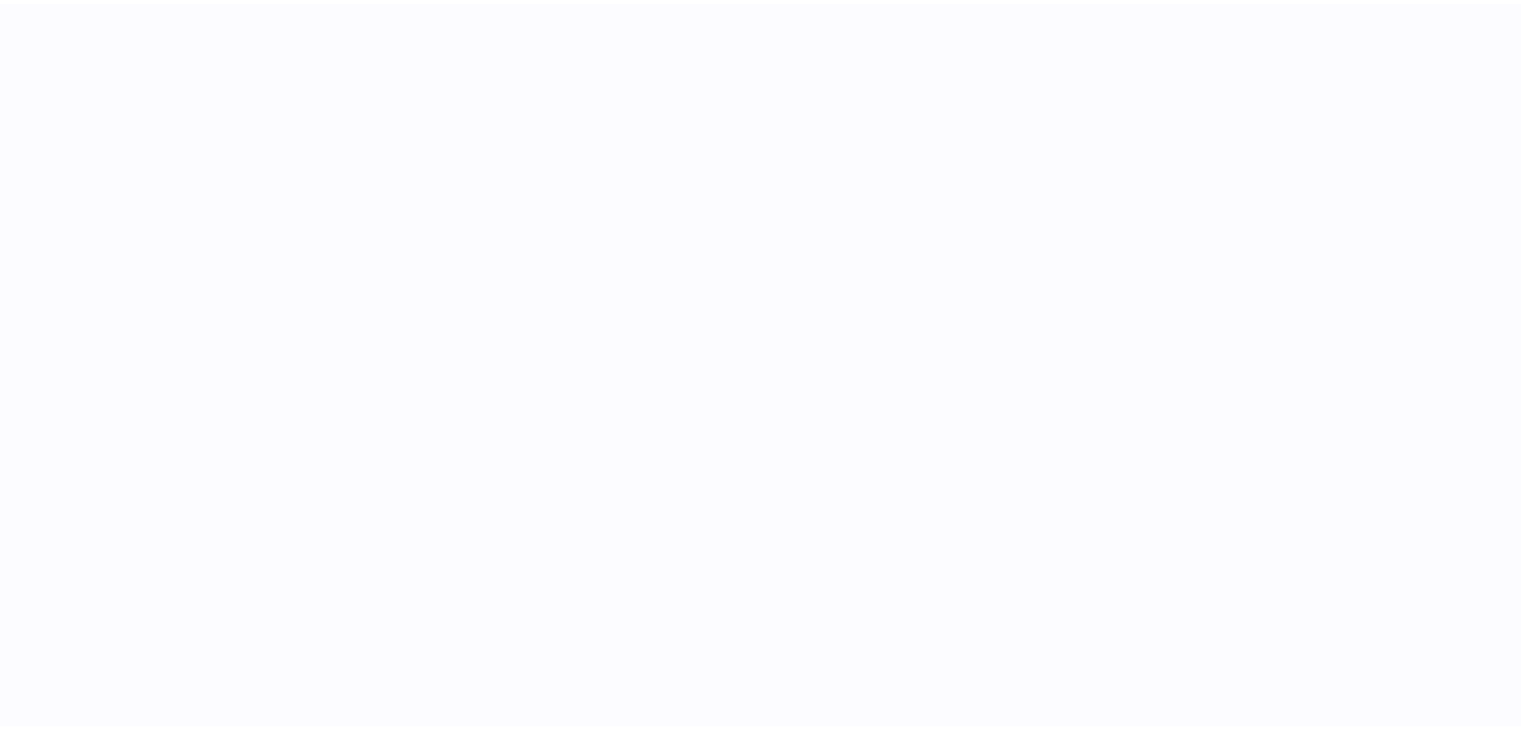 scroll, scrollTop: 0, scrollLeft: 0, axis: both 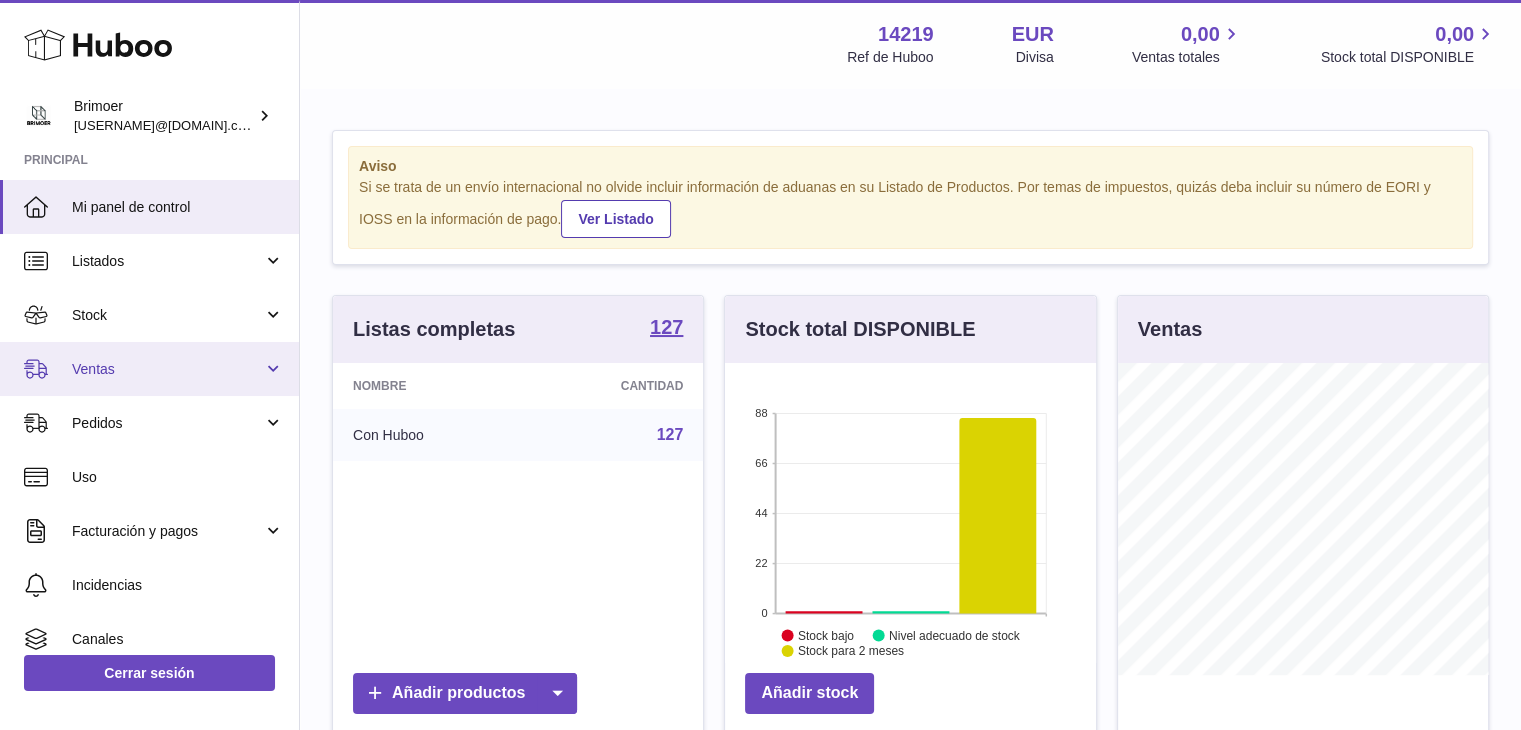 click on "Ventas" at bounding box center (149, 369) 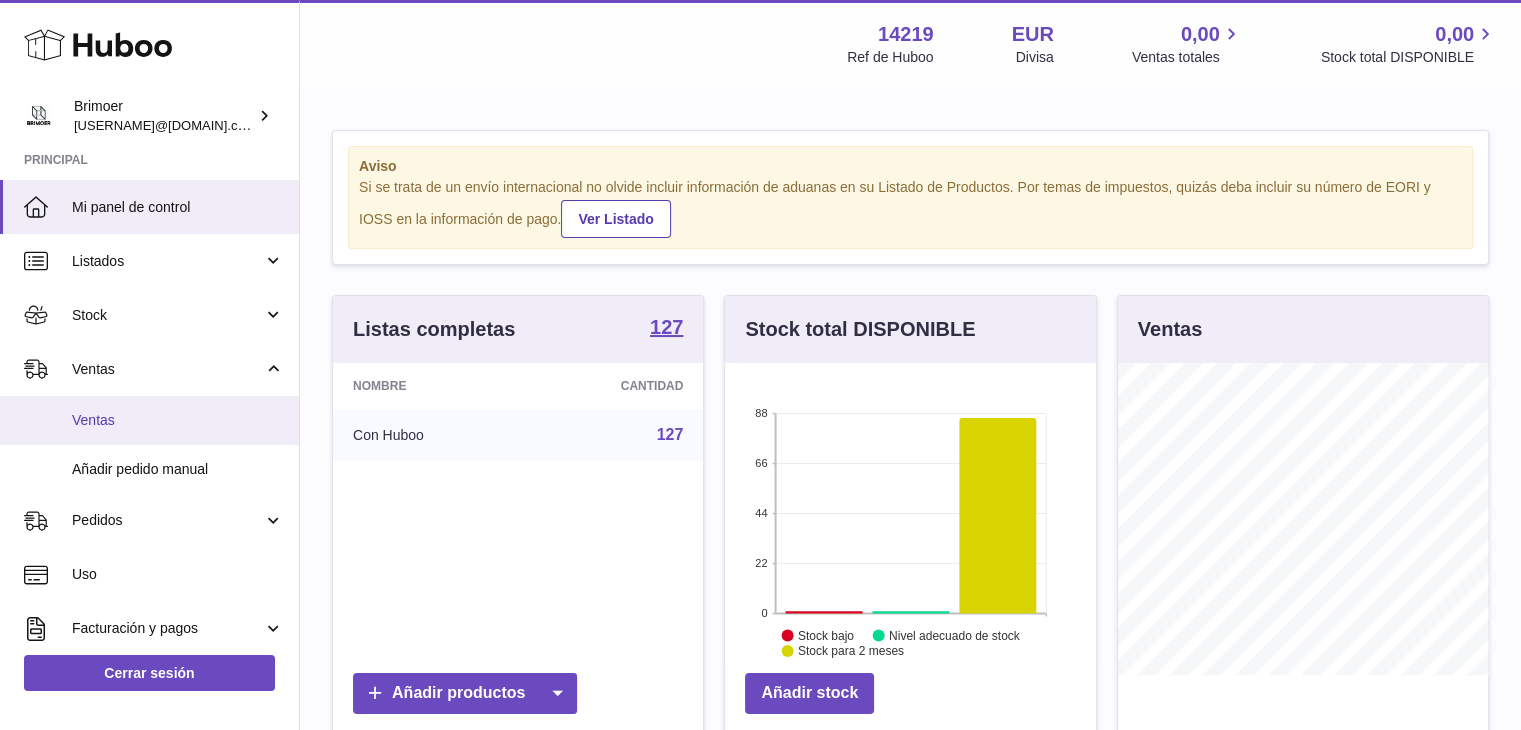 click on "Ventas" at bounding box center (178, 420) 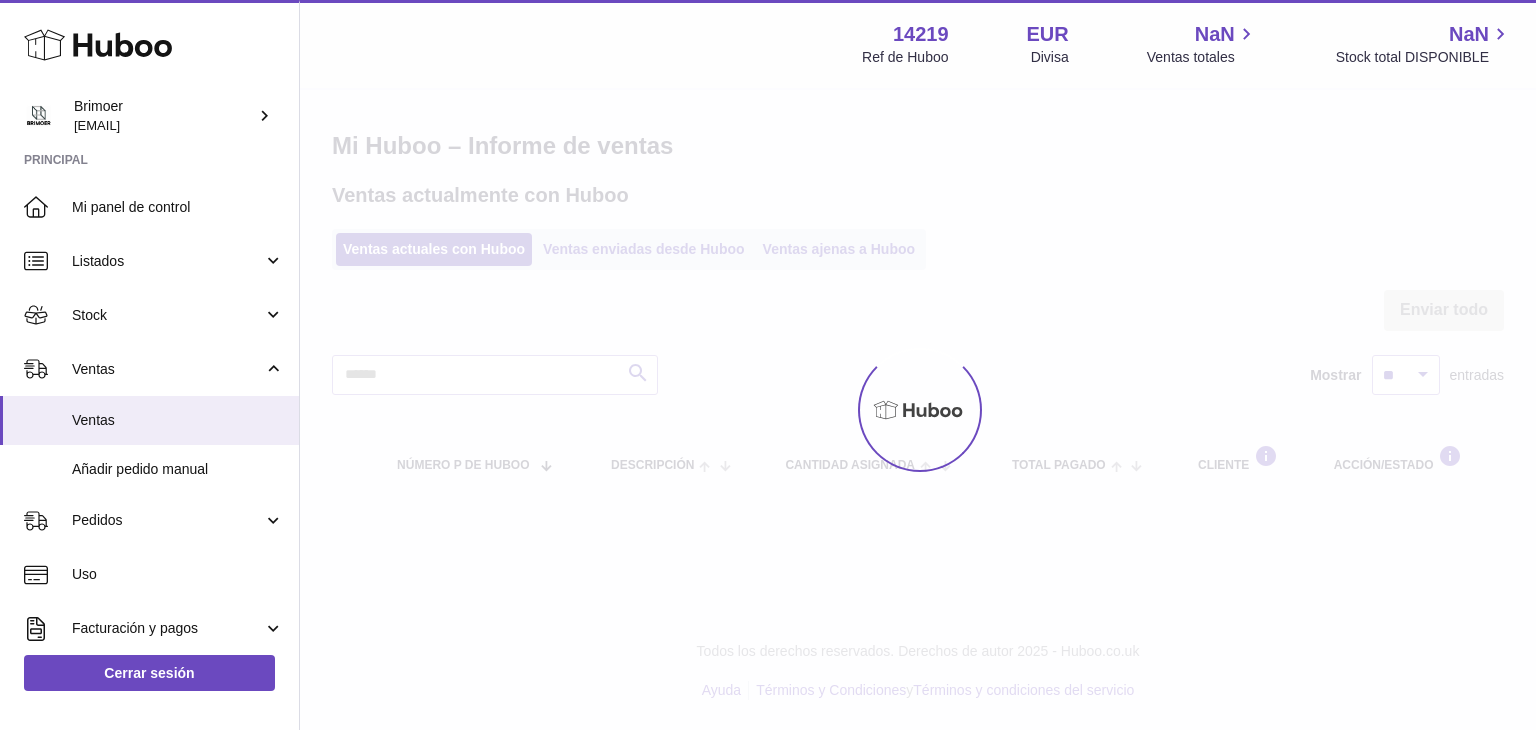 scroll, scrollTop: 0, scrollLeft: 0, axis: both 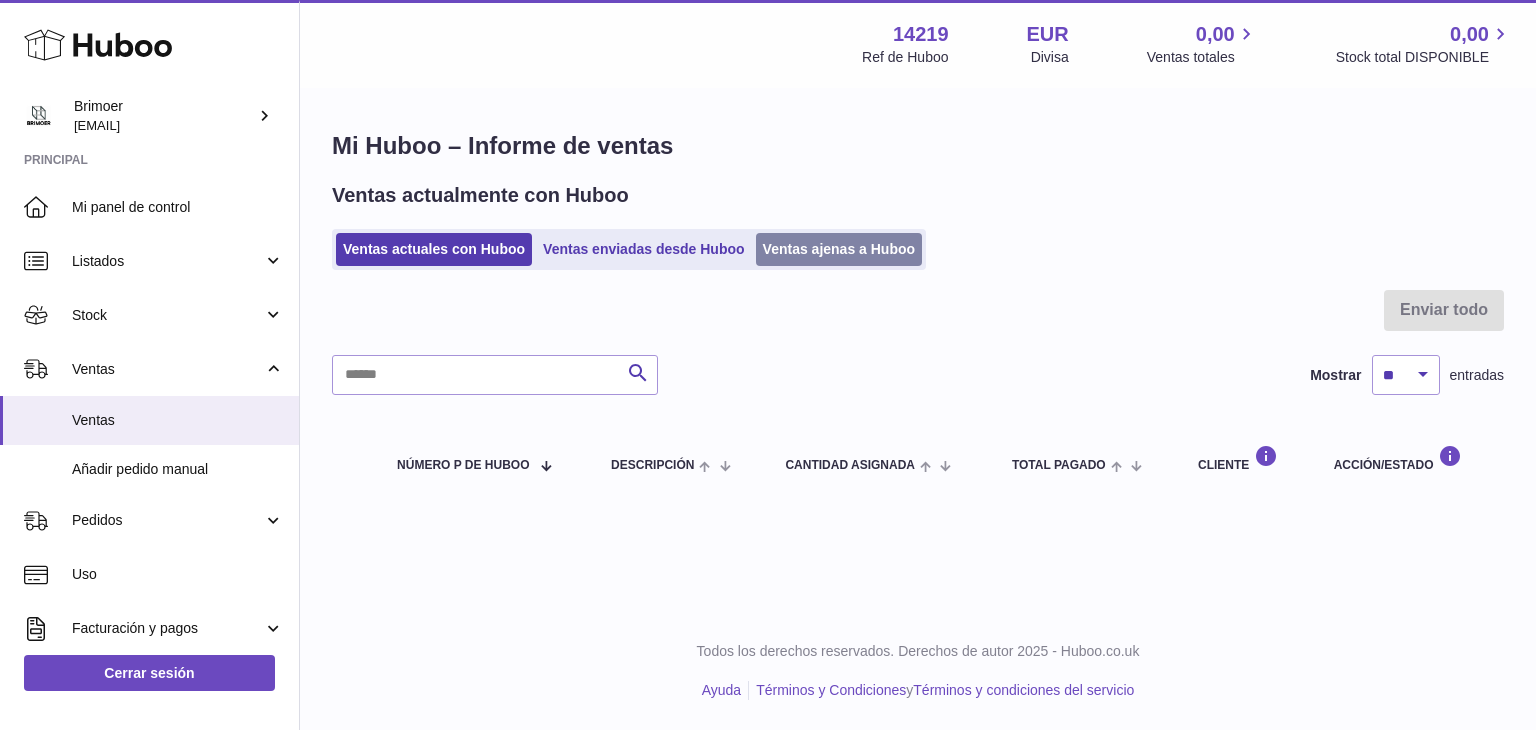 click on "Ventas ajenas a Huboo" at bounding box center (839, 249) 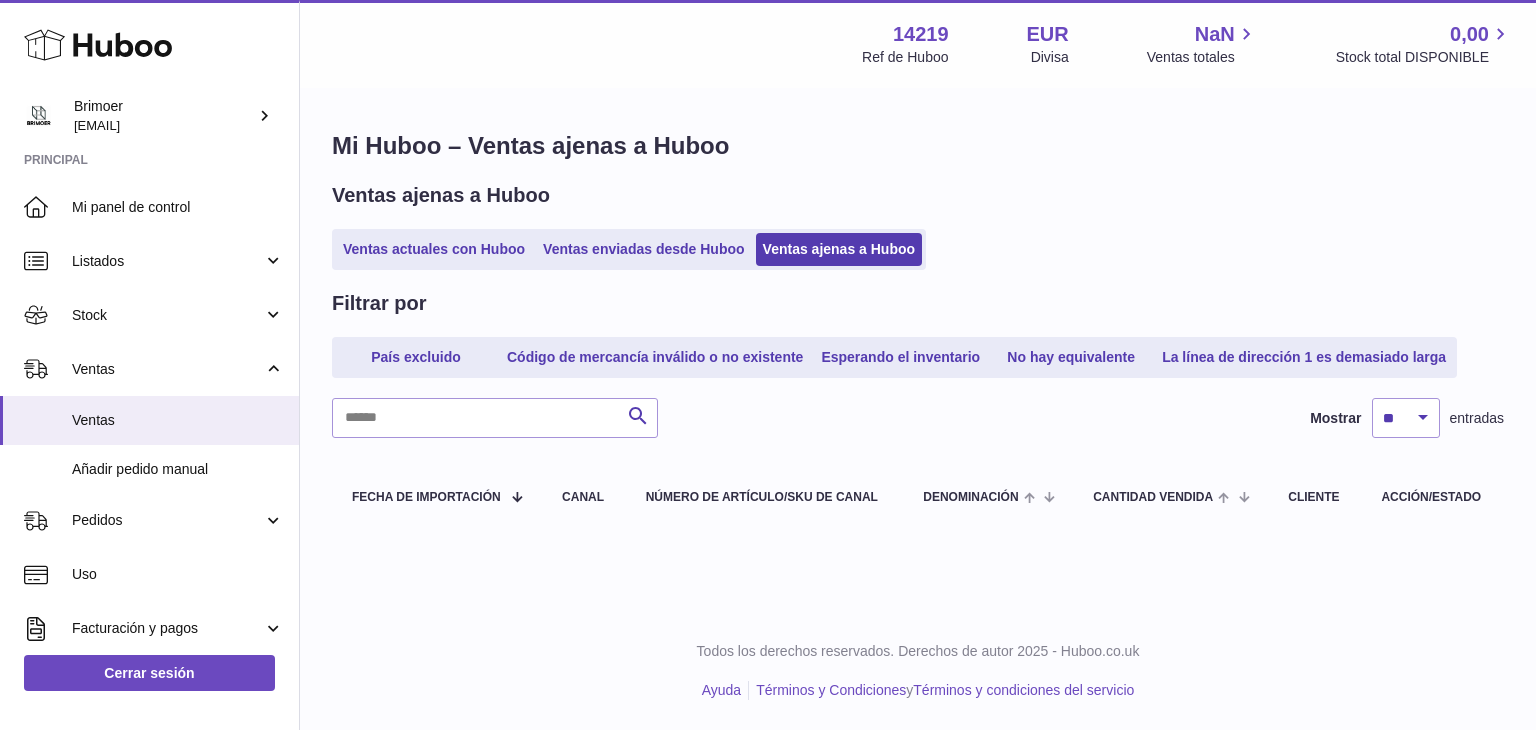 scroll, scrollTop: 0, scrollLeft: 0, axis: both 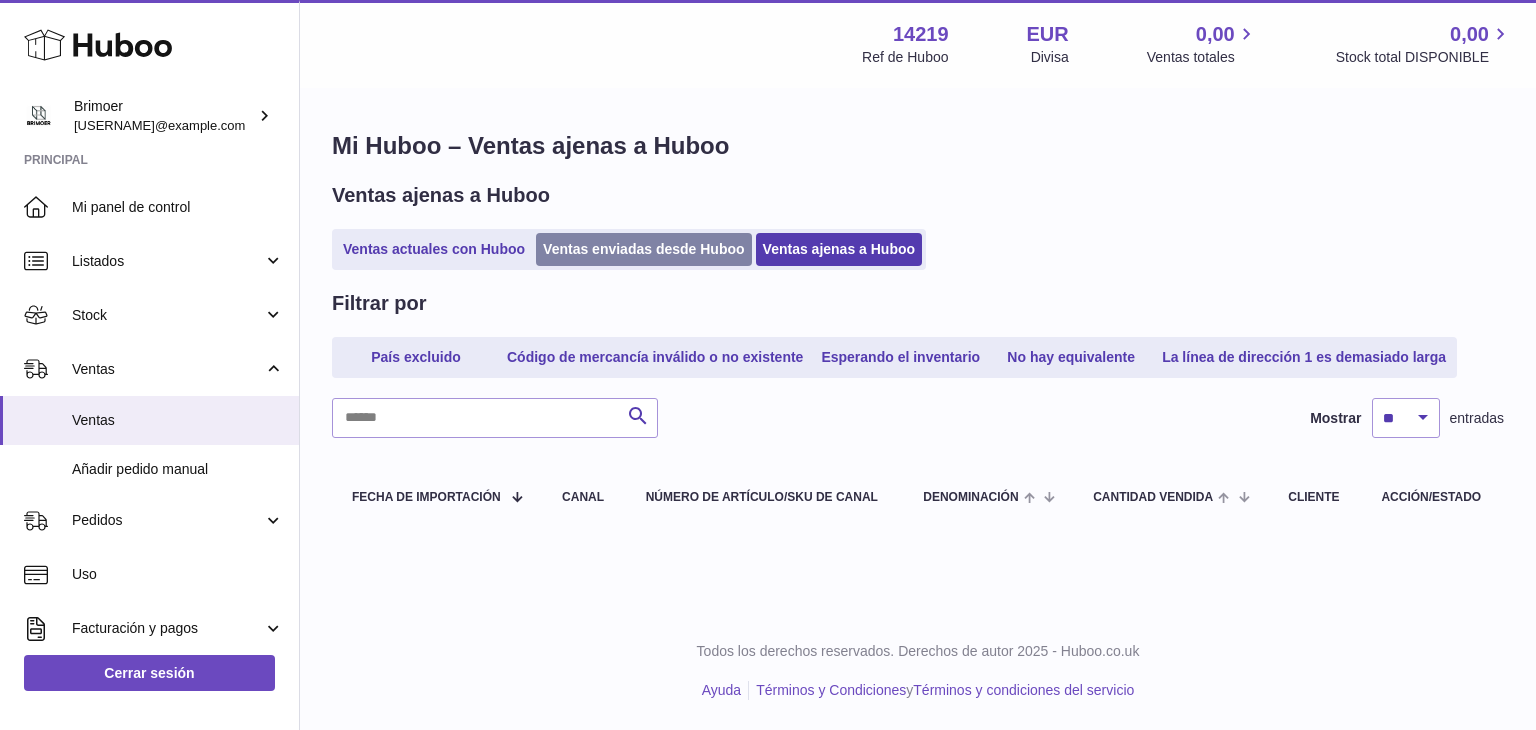click on "Ventas enviadas desde Huboo" at bounding box center (644, 249) 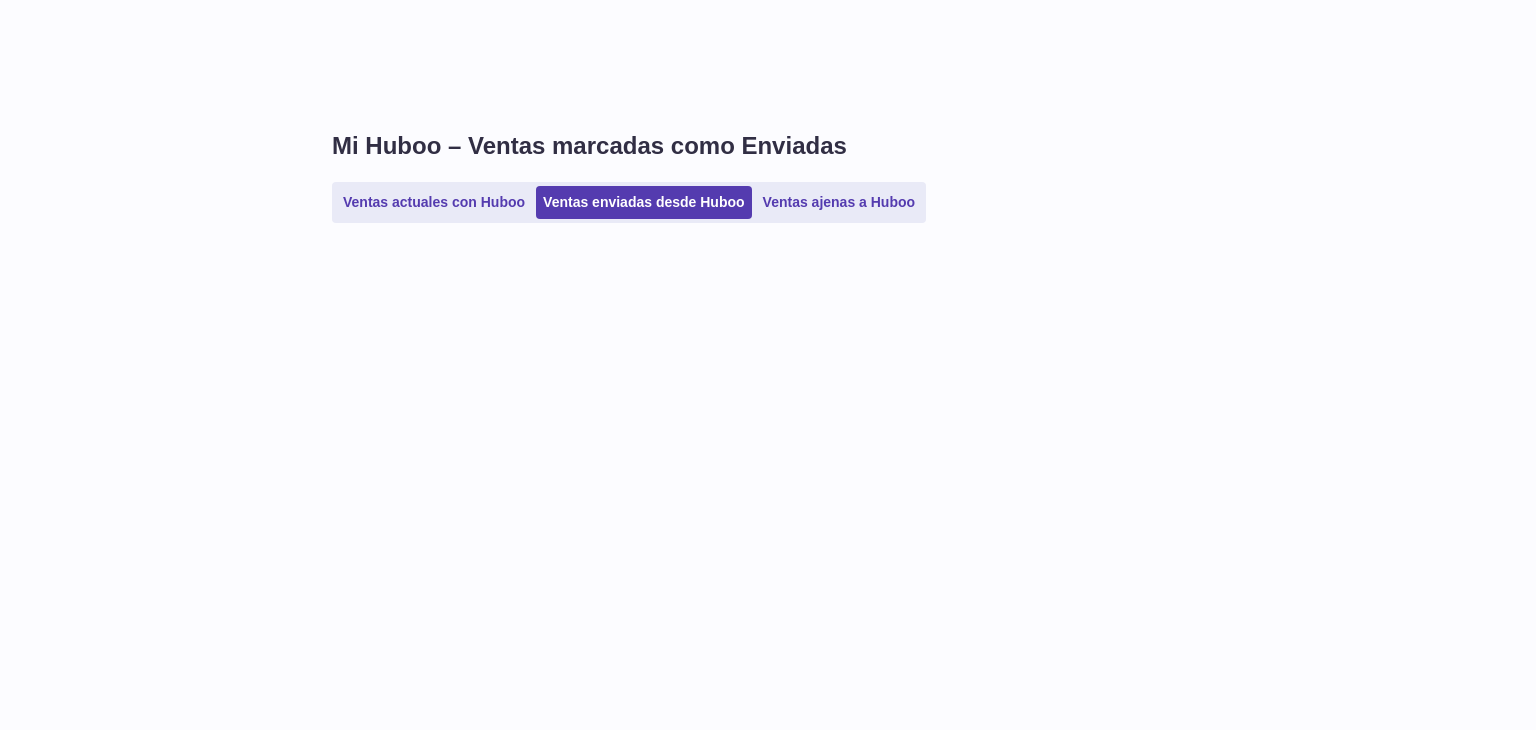 scroll, scrollTop: 0, scrollLeft: 0, axis: both 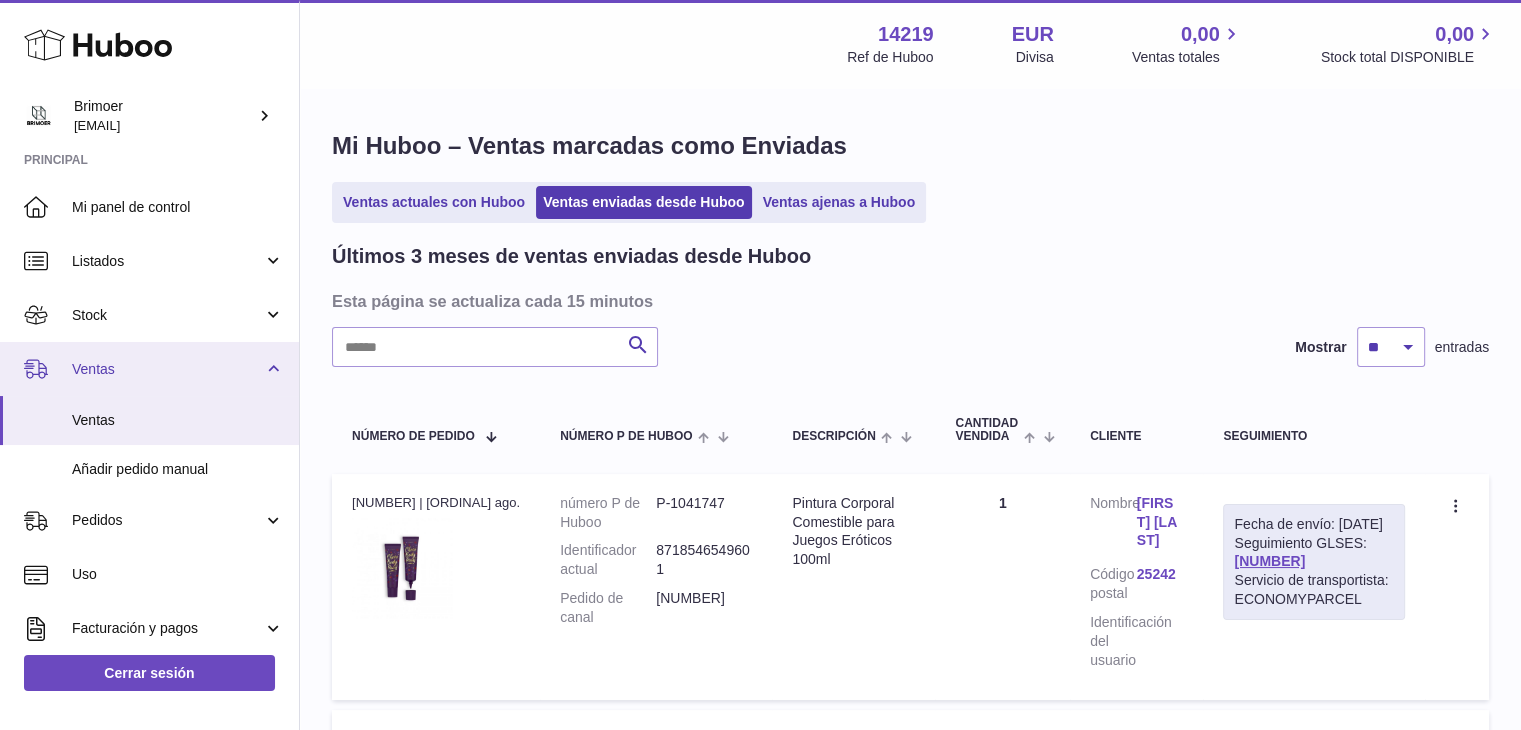 click on "Ventas" at bounding box center [167, 369] 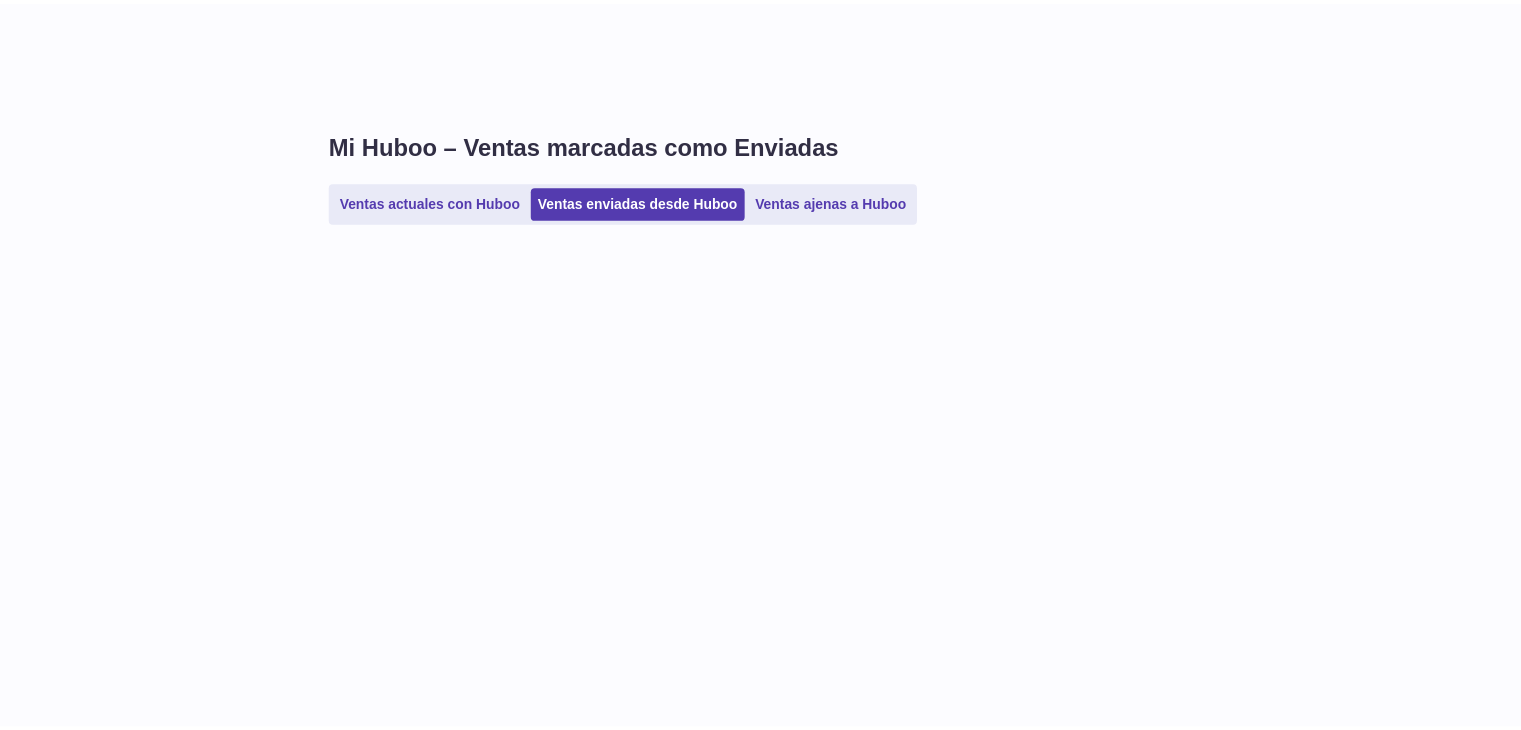 scroll, scrollTop: 0, scrollLeft: 0, axis: both 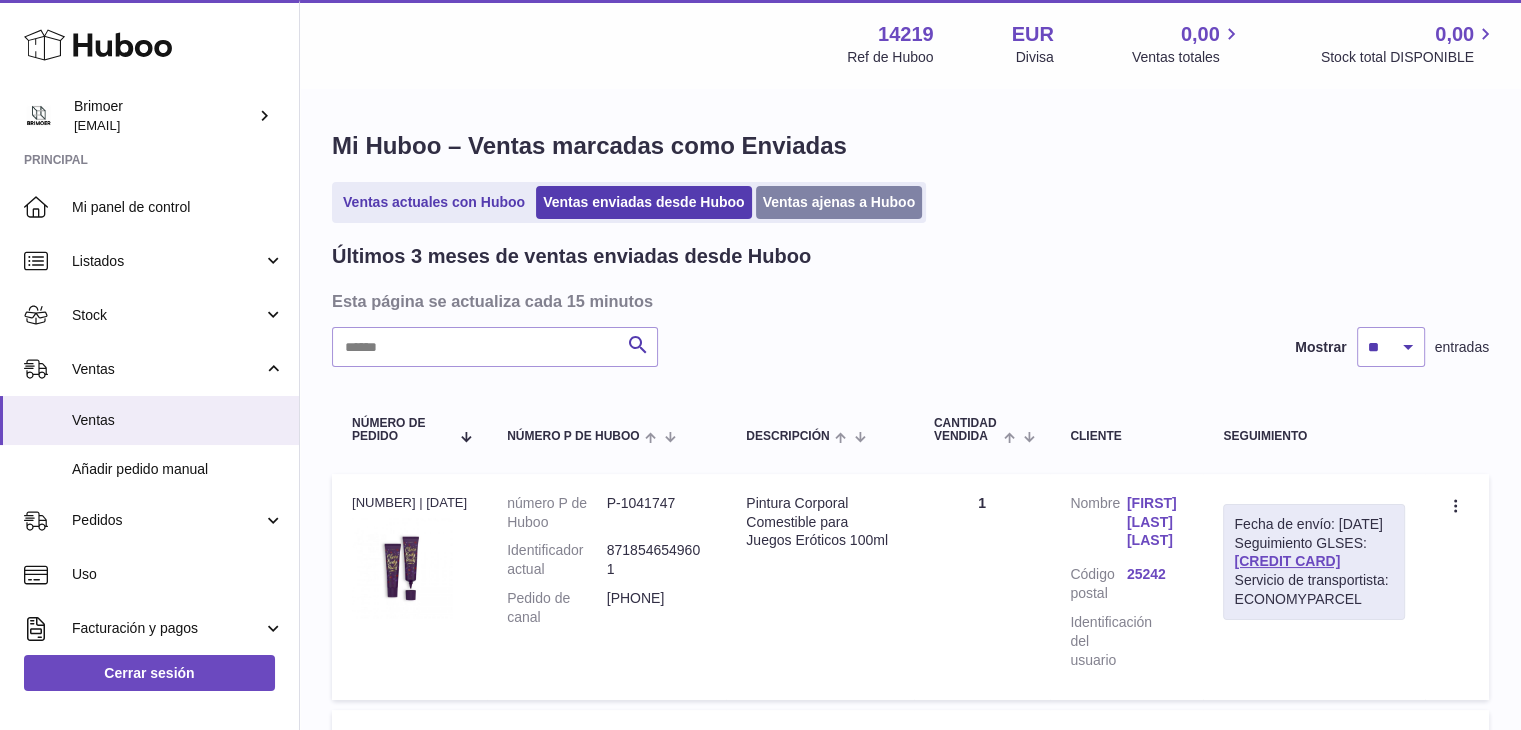 click on "Ventas ajenas a Huboo" at bounding box center [839, 202] 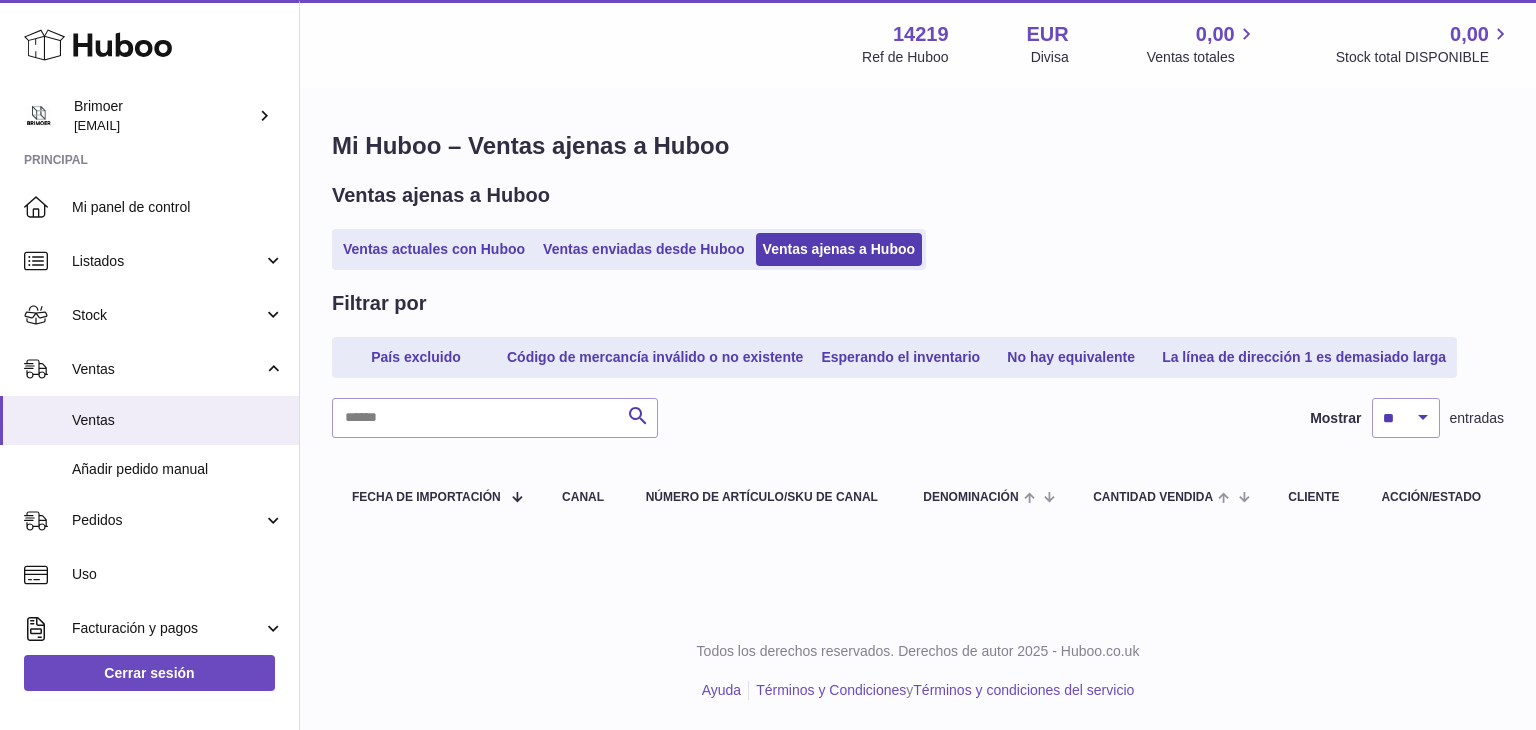 scroll, scrollTop: 0, scrollLeft: 0, axis: both 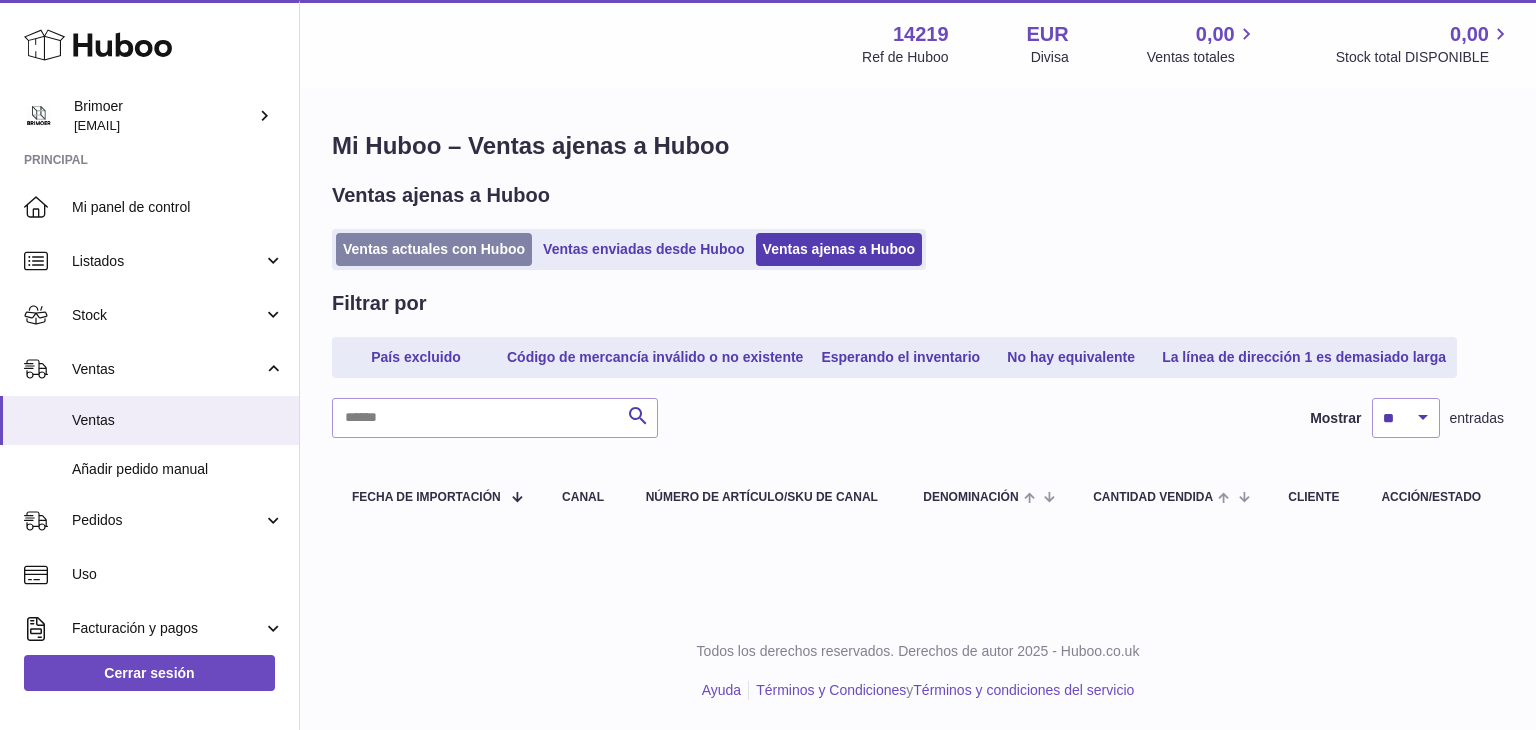 click on "Ventas actuales con Huboo" at bounding box center [434, 249] 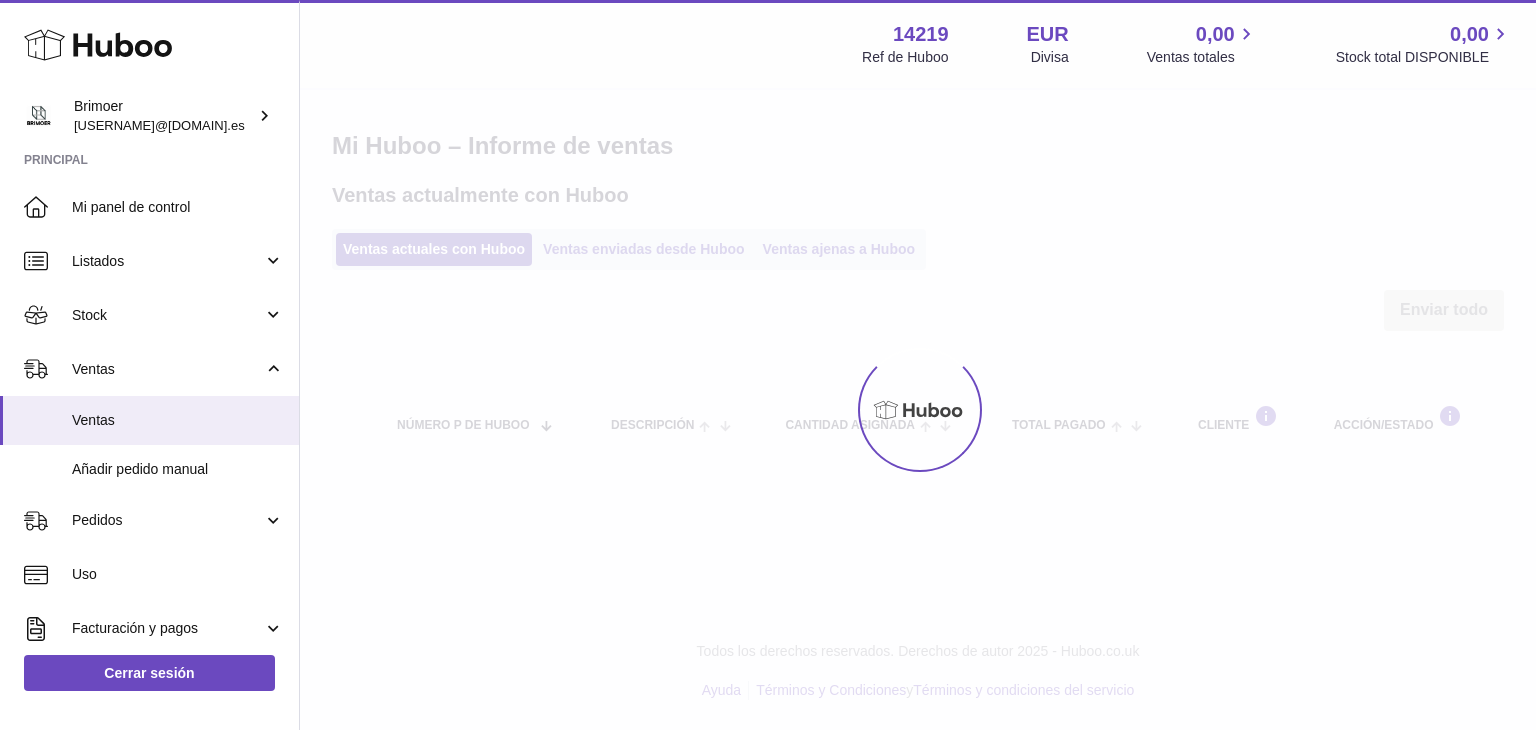 scroll, scrollTop: 0, scrollLeft: 0, axis: both 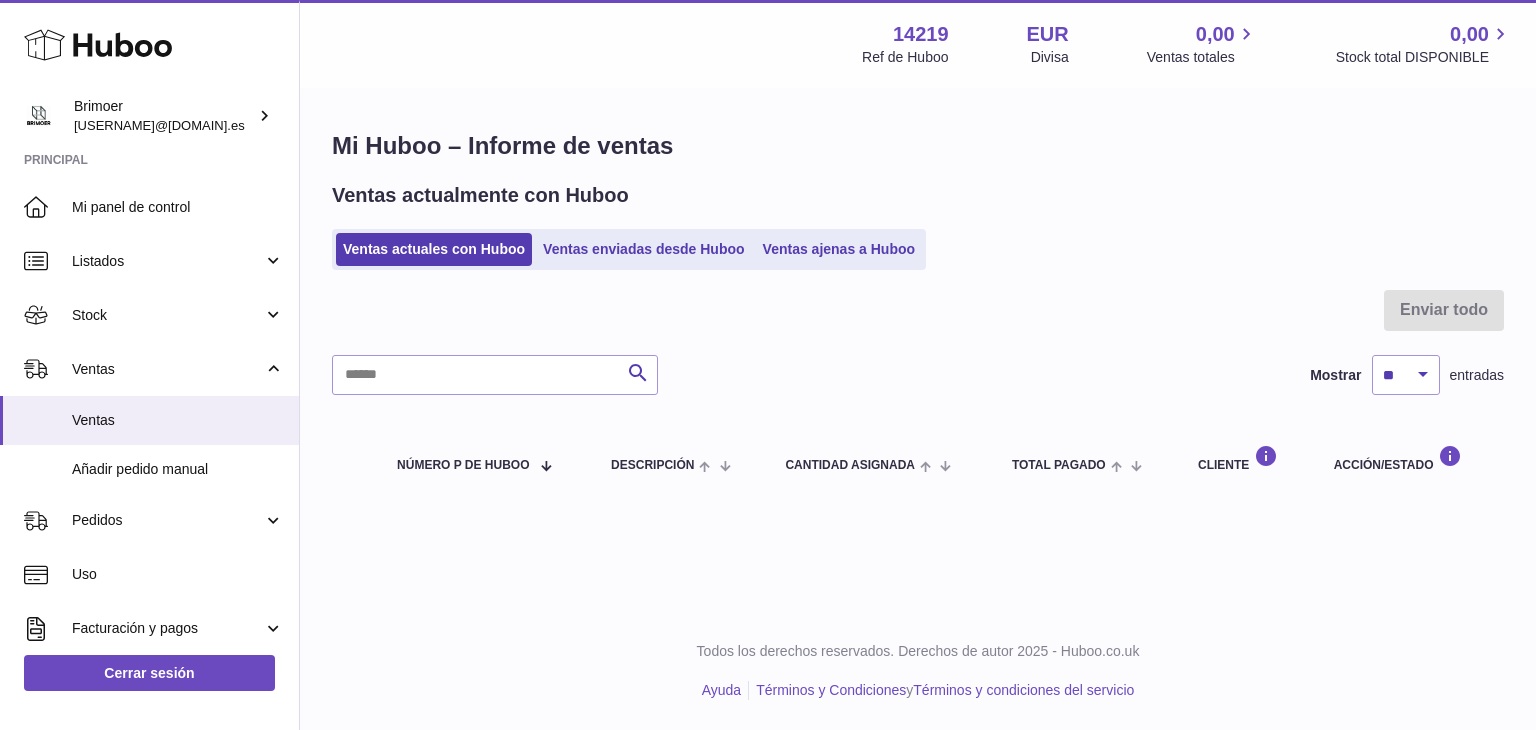 click on "Menú   Huboo     14219   Ref de Huboo    EUR   Divisa   0,00     Ventas totales   0,00     Stock total DISPONIBLE" at bounding box center (918, 44) 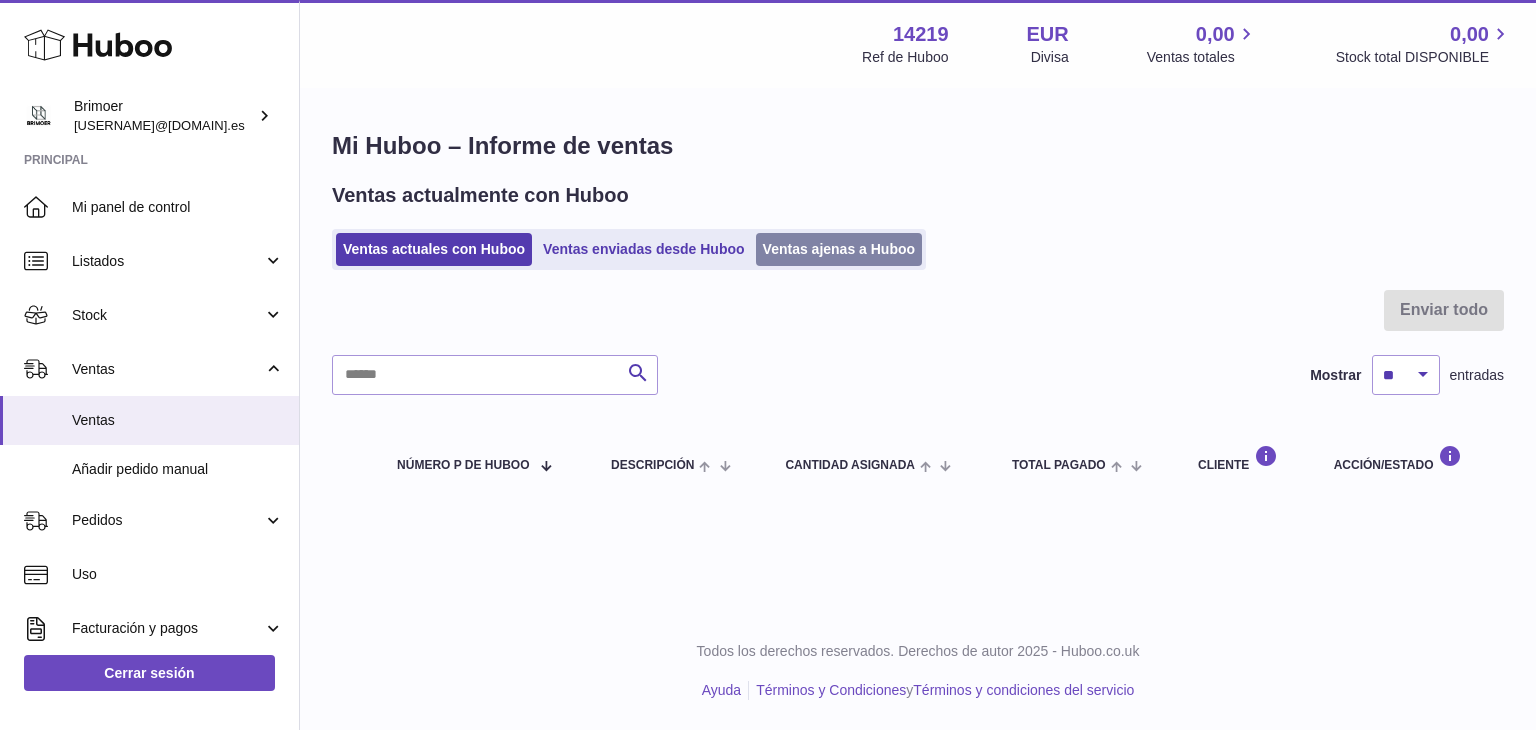 click on "Ventas ajenas a Huboo" at bounding box center [839, 249] 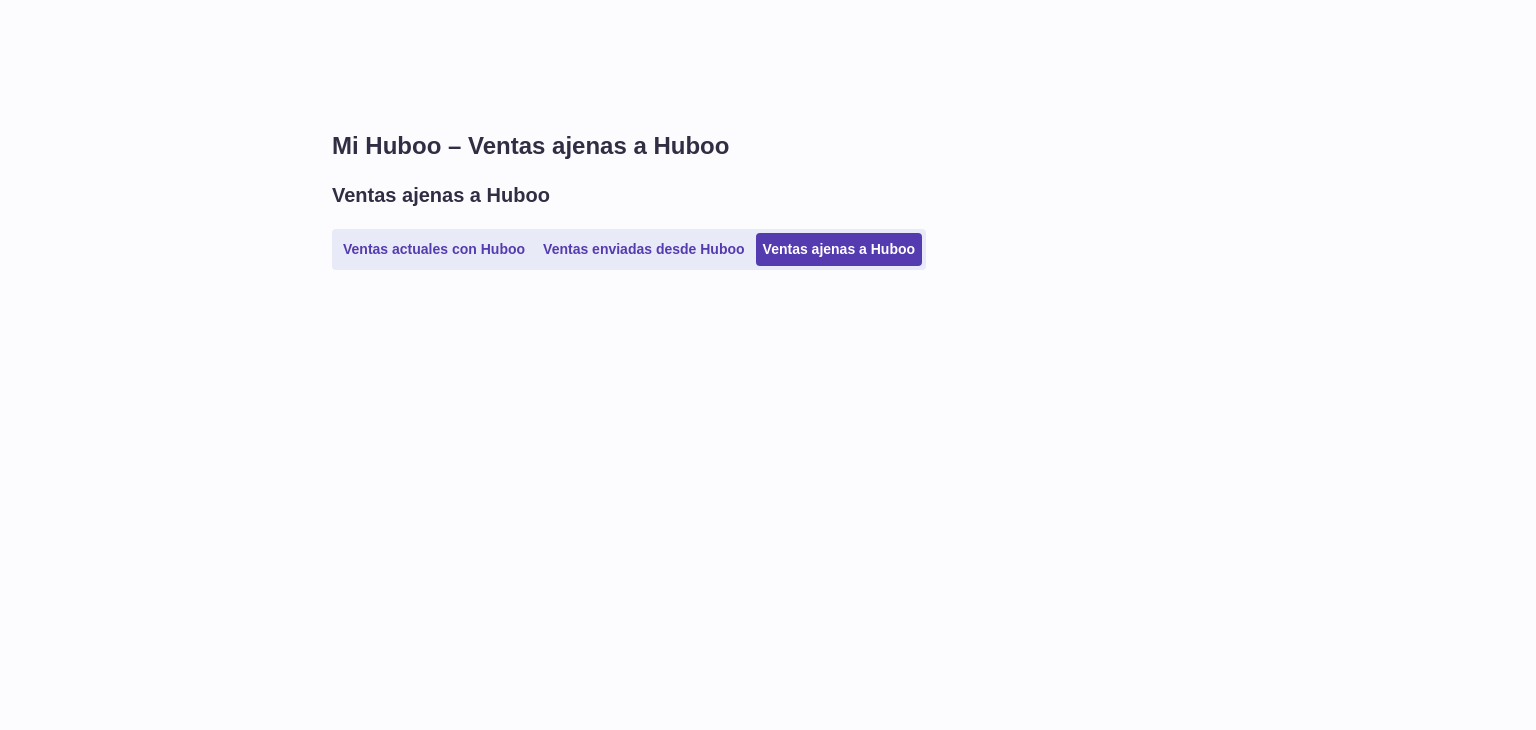 scroll, scrollTop: 0, scrollLeft: 0, axis: both 